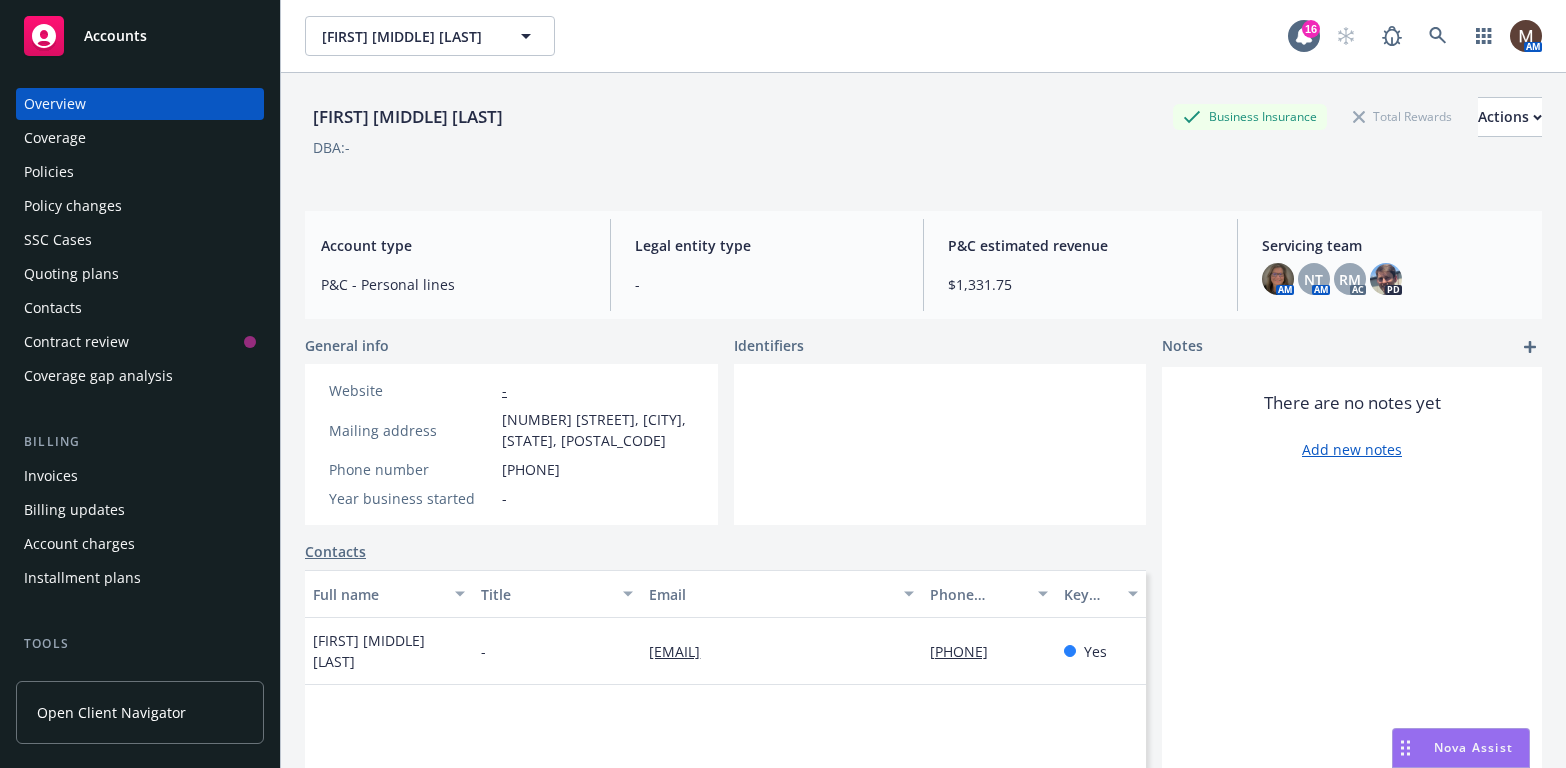 scroll, scrollTop: 0, scrollLeft: 0, axis: both 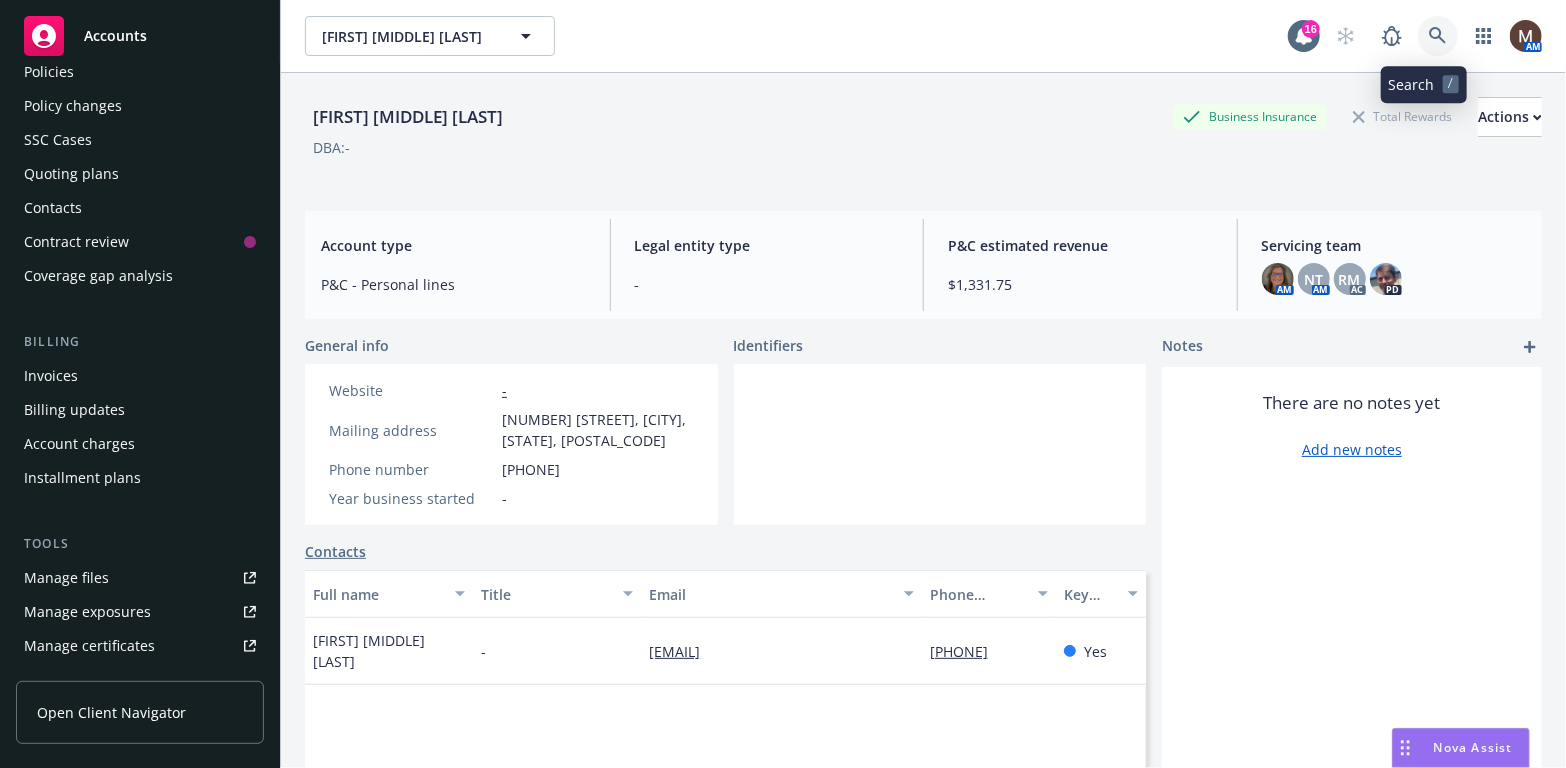 click at bounding box center [1438, 36] 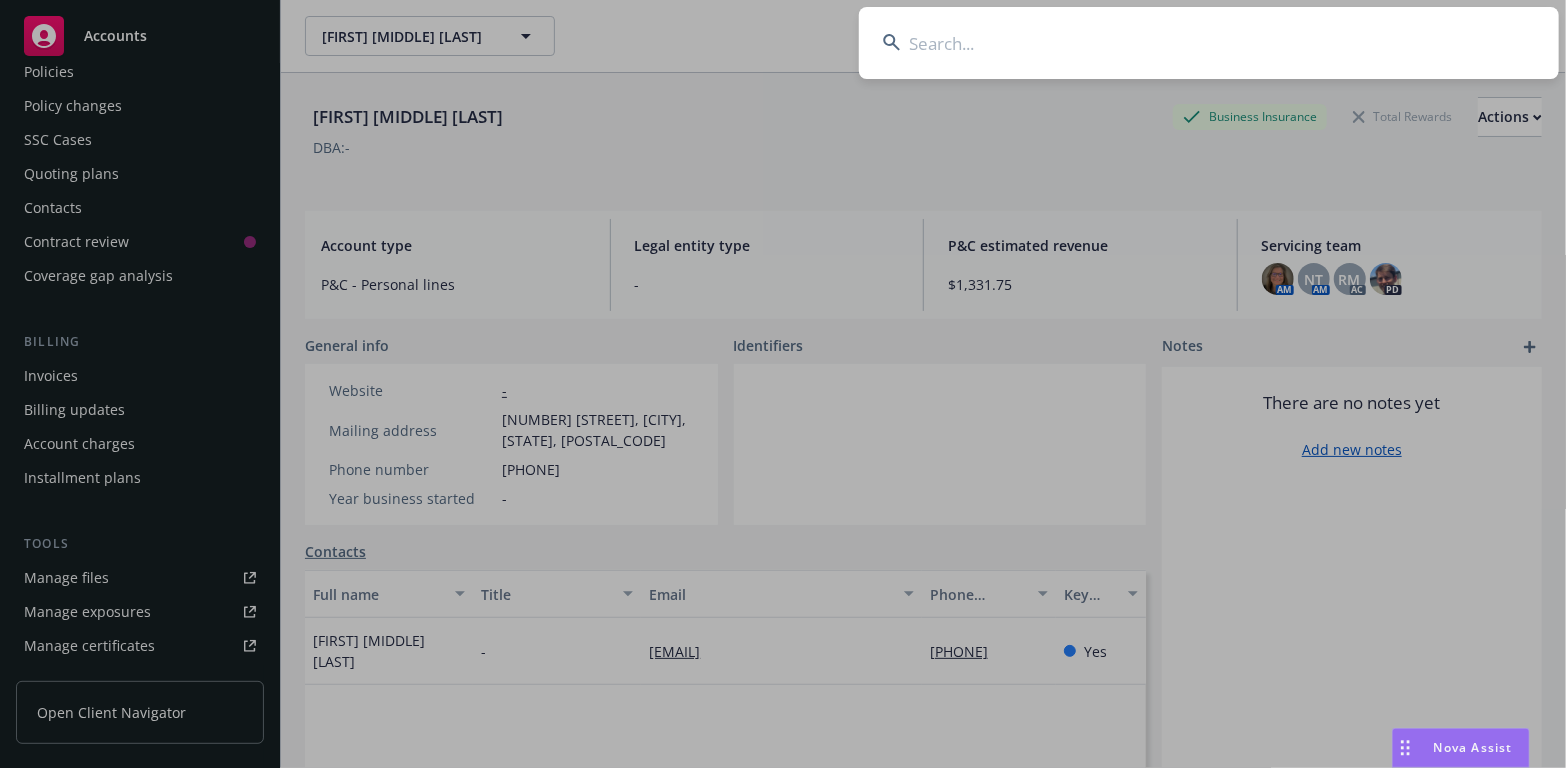 click at bounding box center (1209, 43) 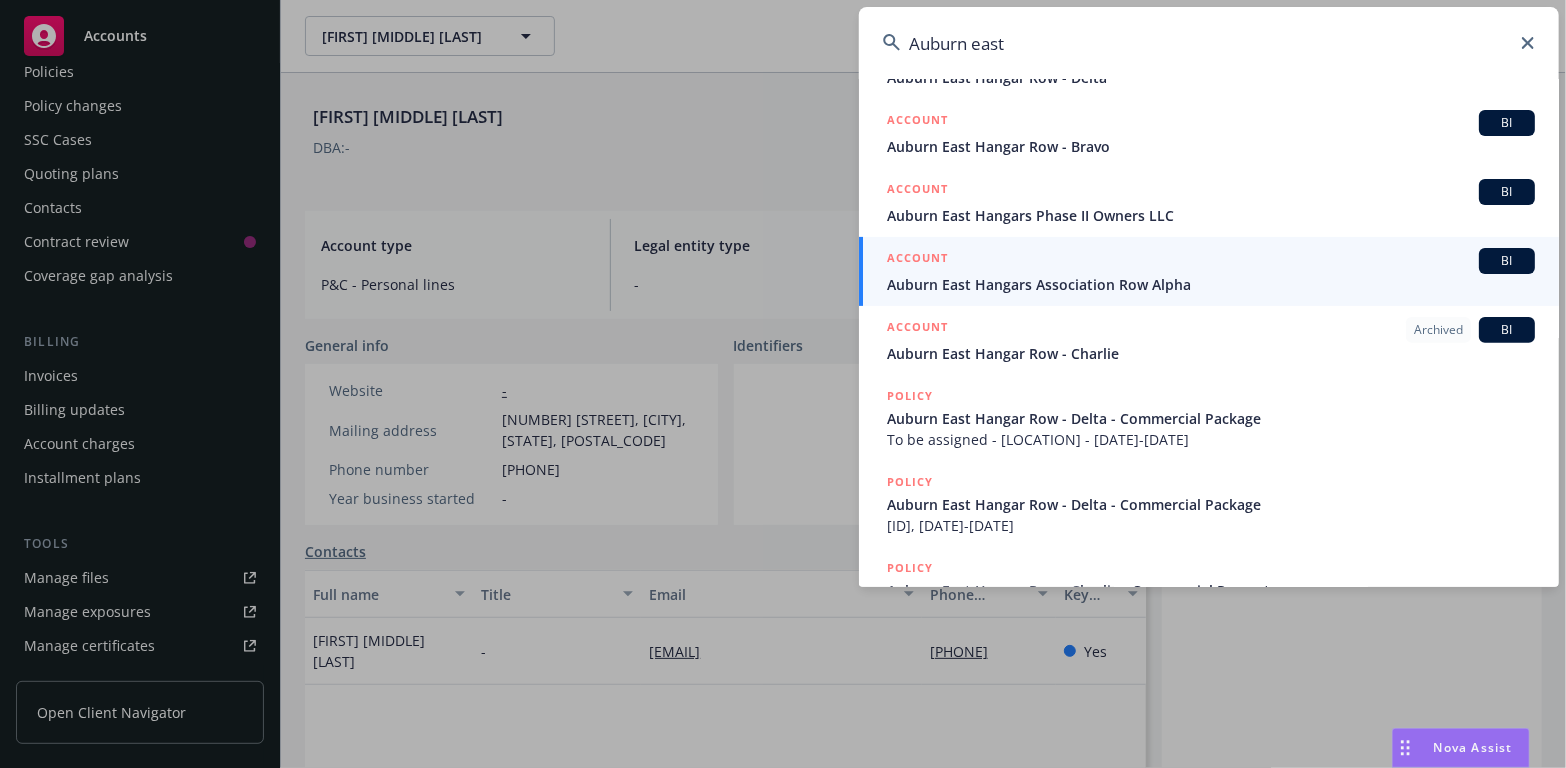 scroll, scrollTop: 200, scrollLeft: 0, axis: vertical 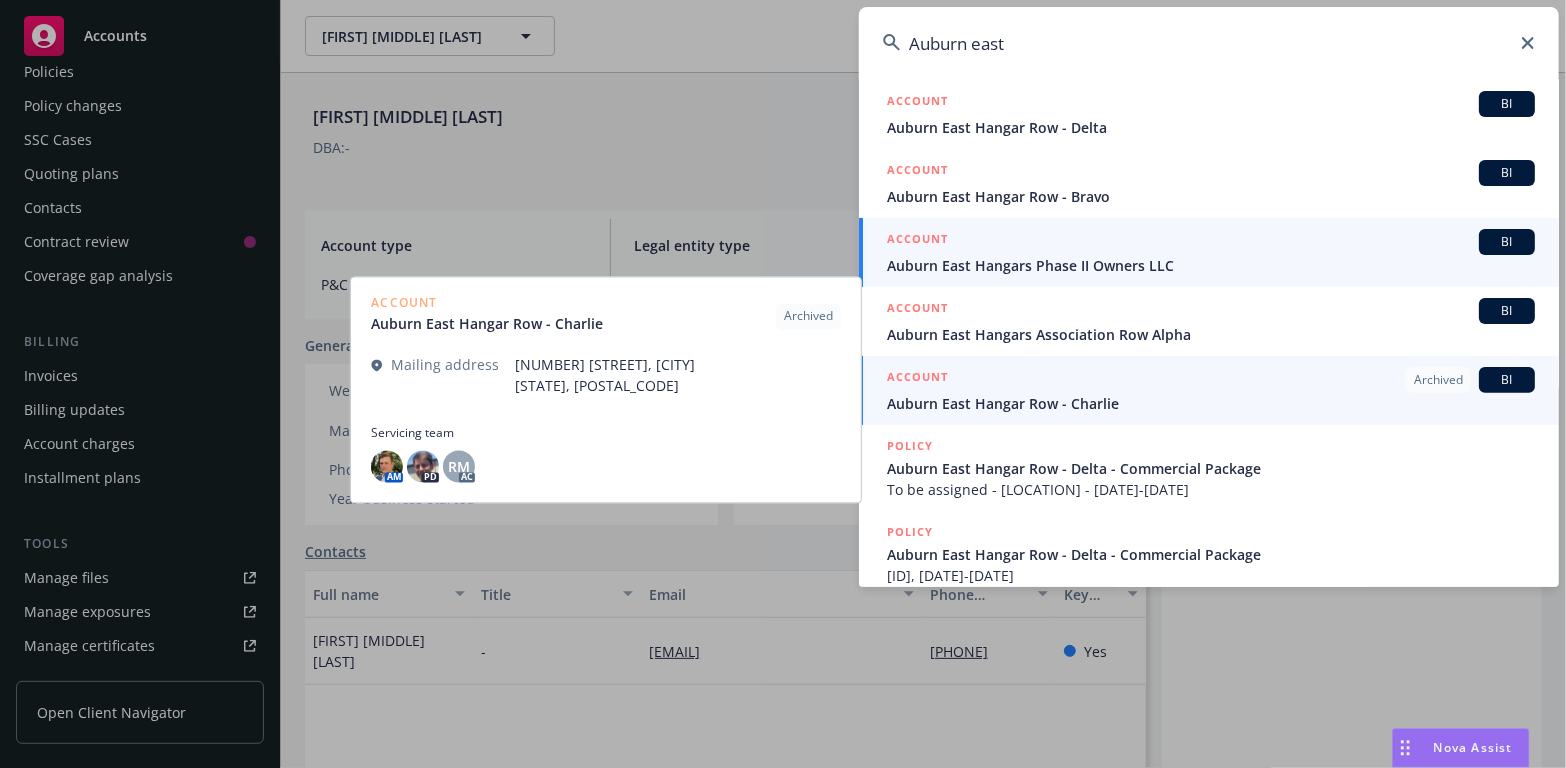 type on "Auburn east" 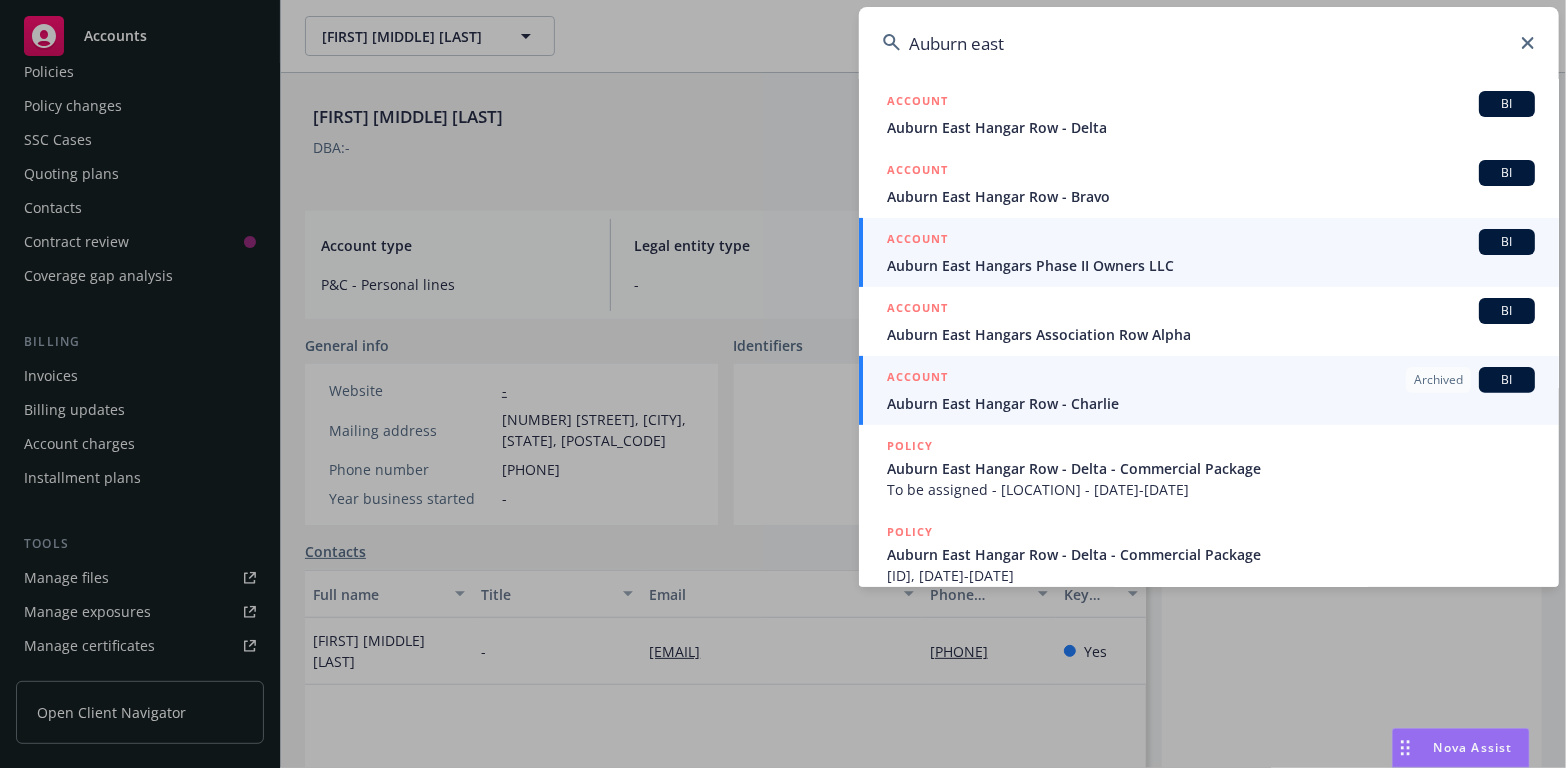 click on "Auburn East Hangars Phase II Owners LLC" at bounding box center [1211, 265] 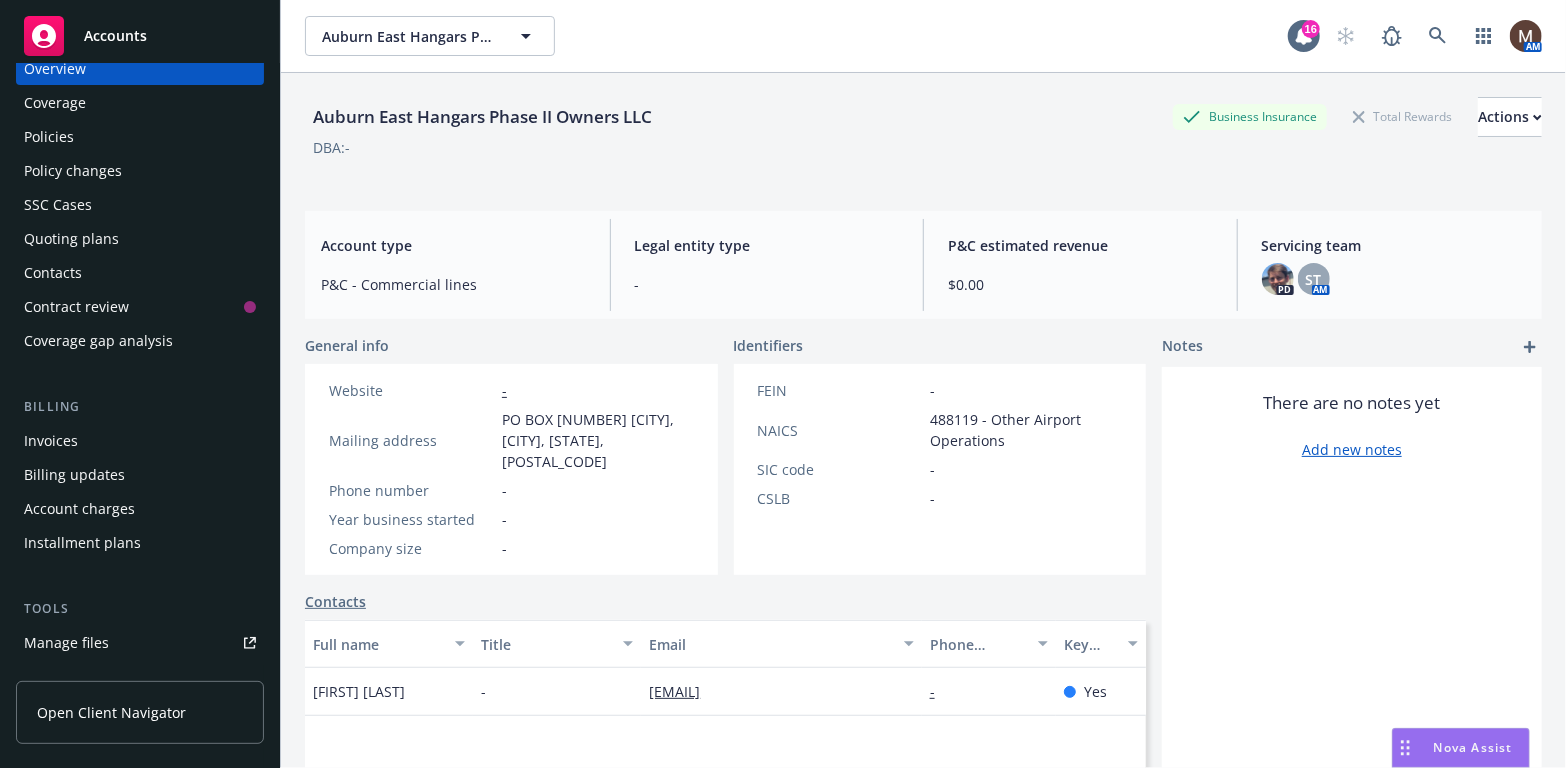 scroll, scrollTop: 0, scrollLeft: 0, axis: both 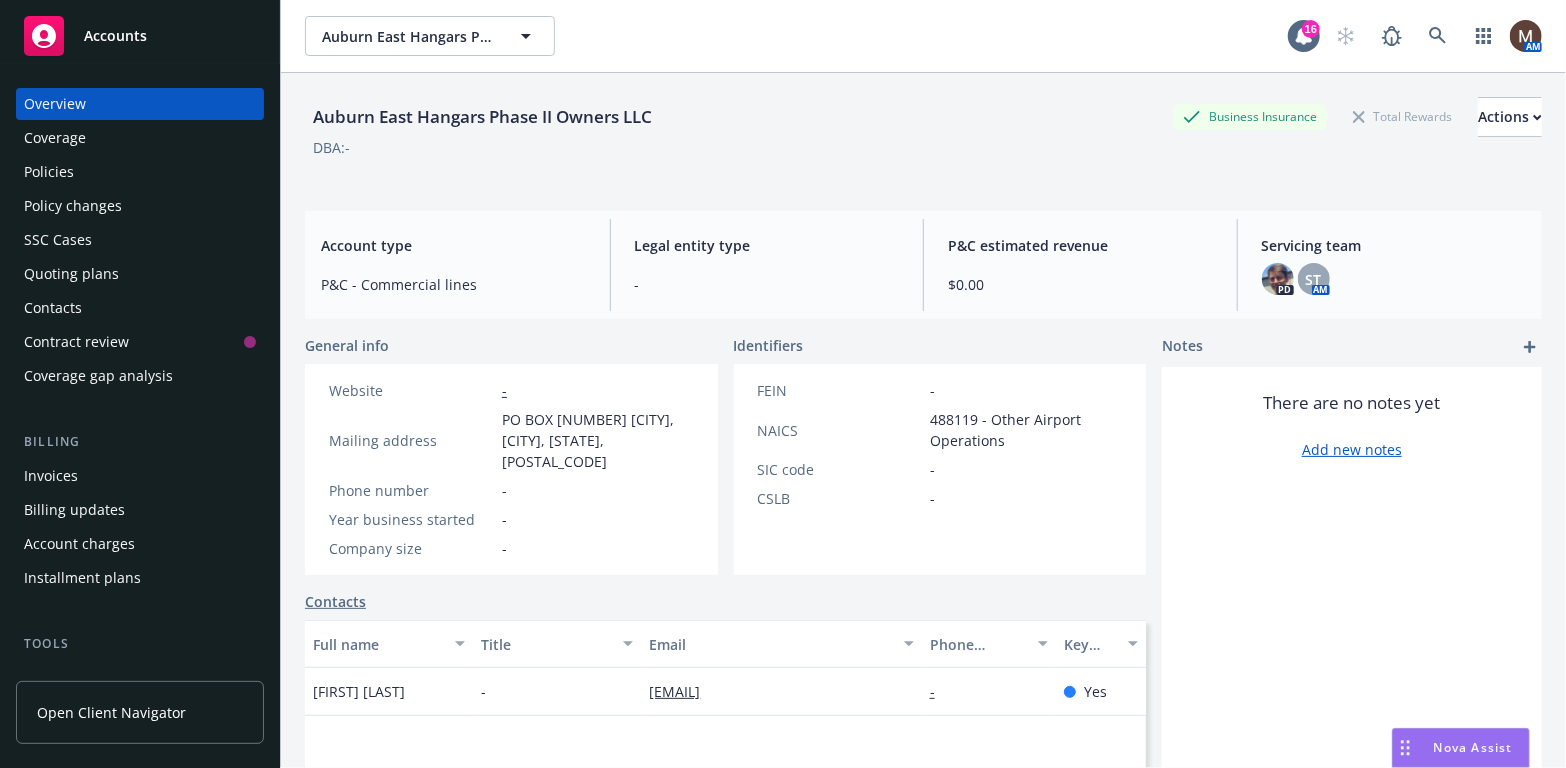 click on "Policies" at bounding box center [49, 172] 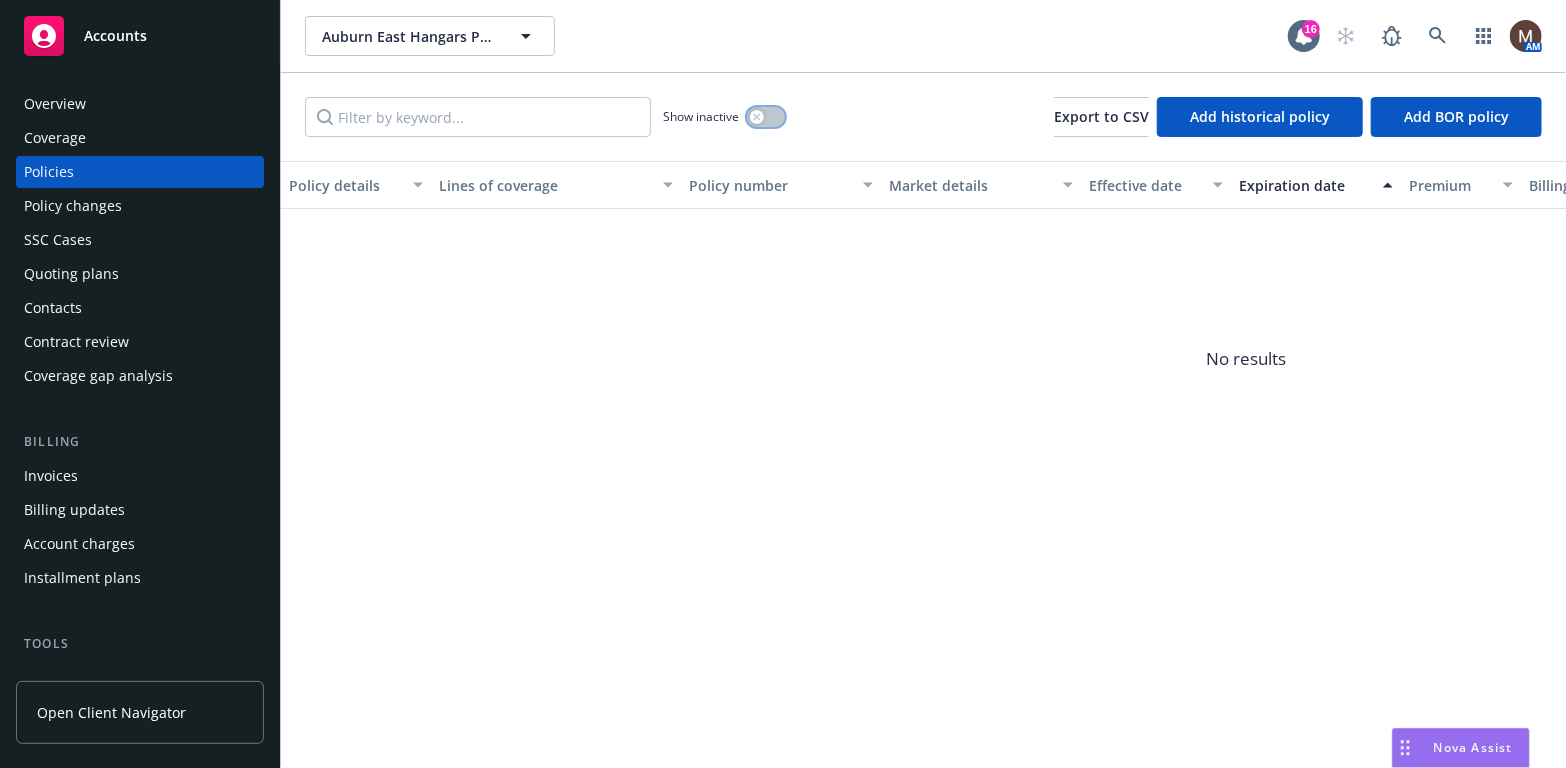 click at bounding box center (766, 117) 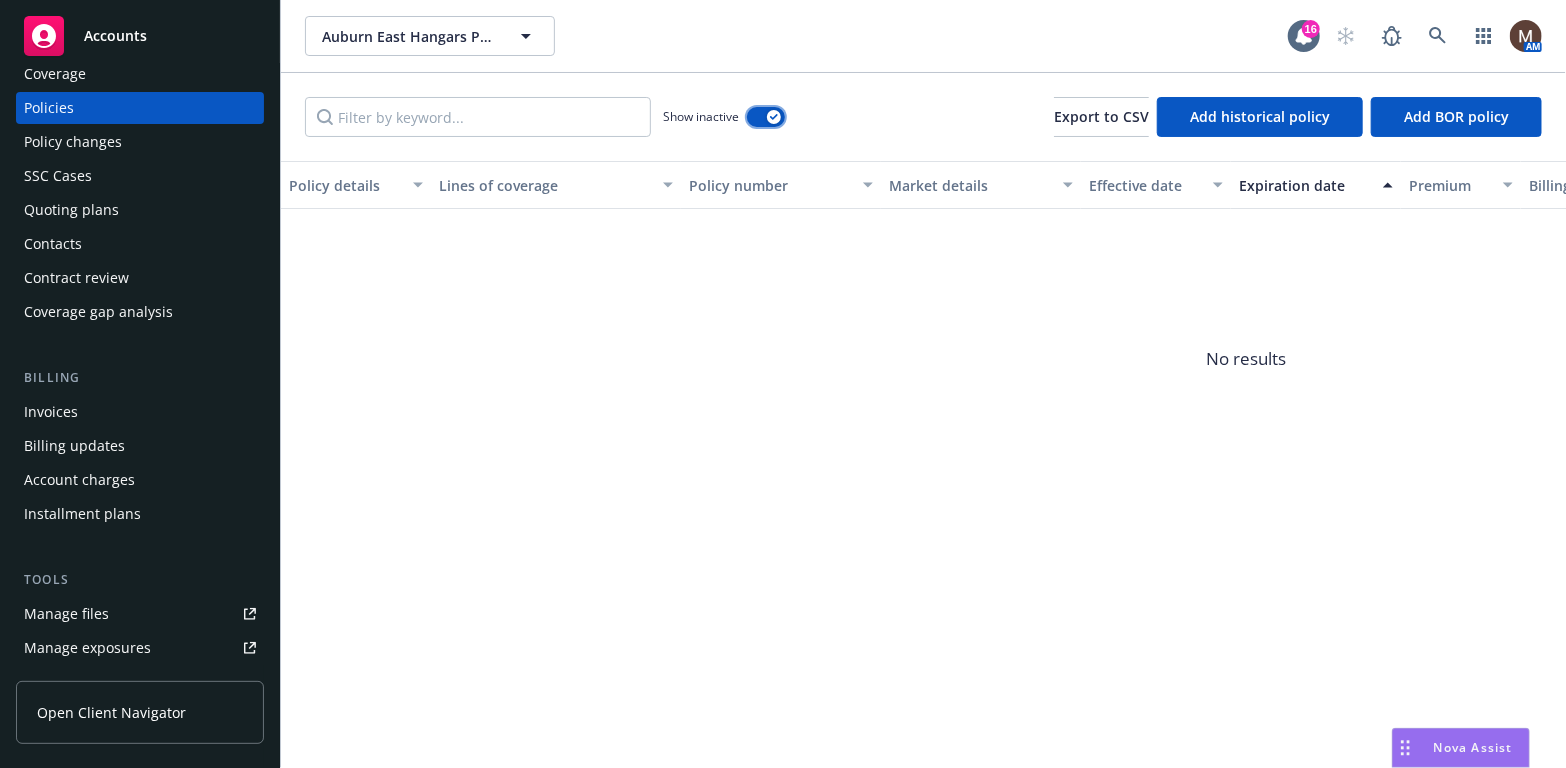 scroll, scrollTop: 100, scrollLeft: 0, axis: vertical 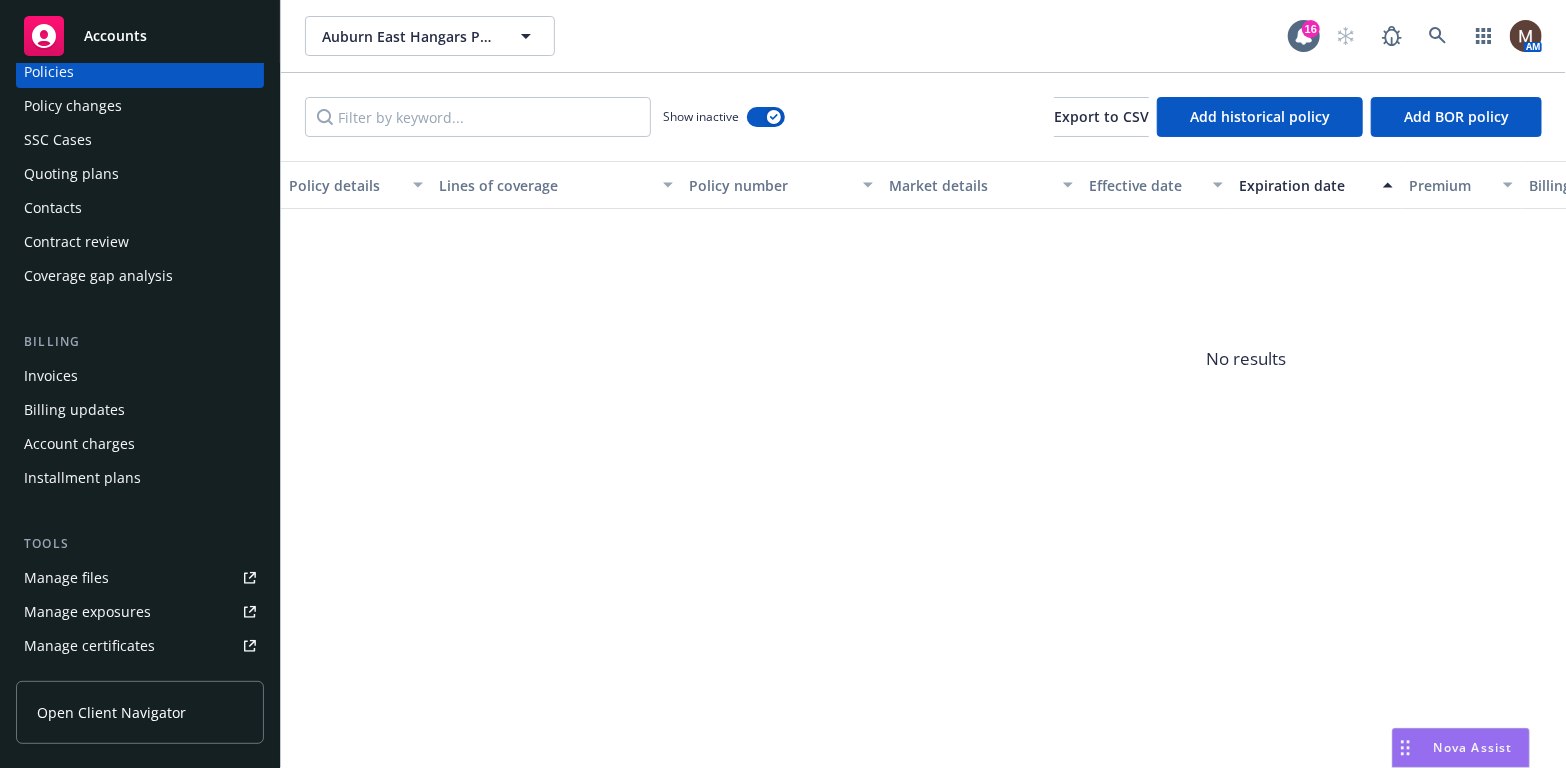 click on "Manage files" at bounding box center [66, 578] 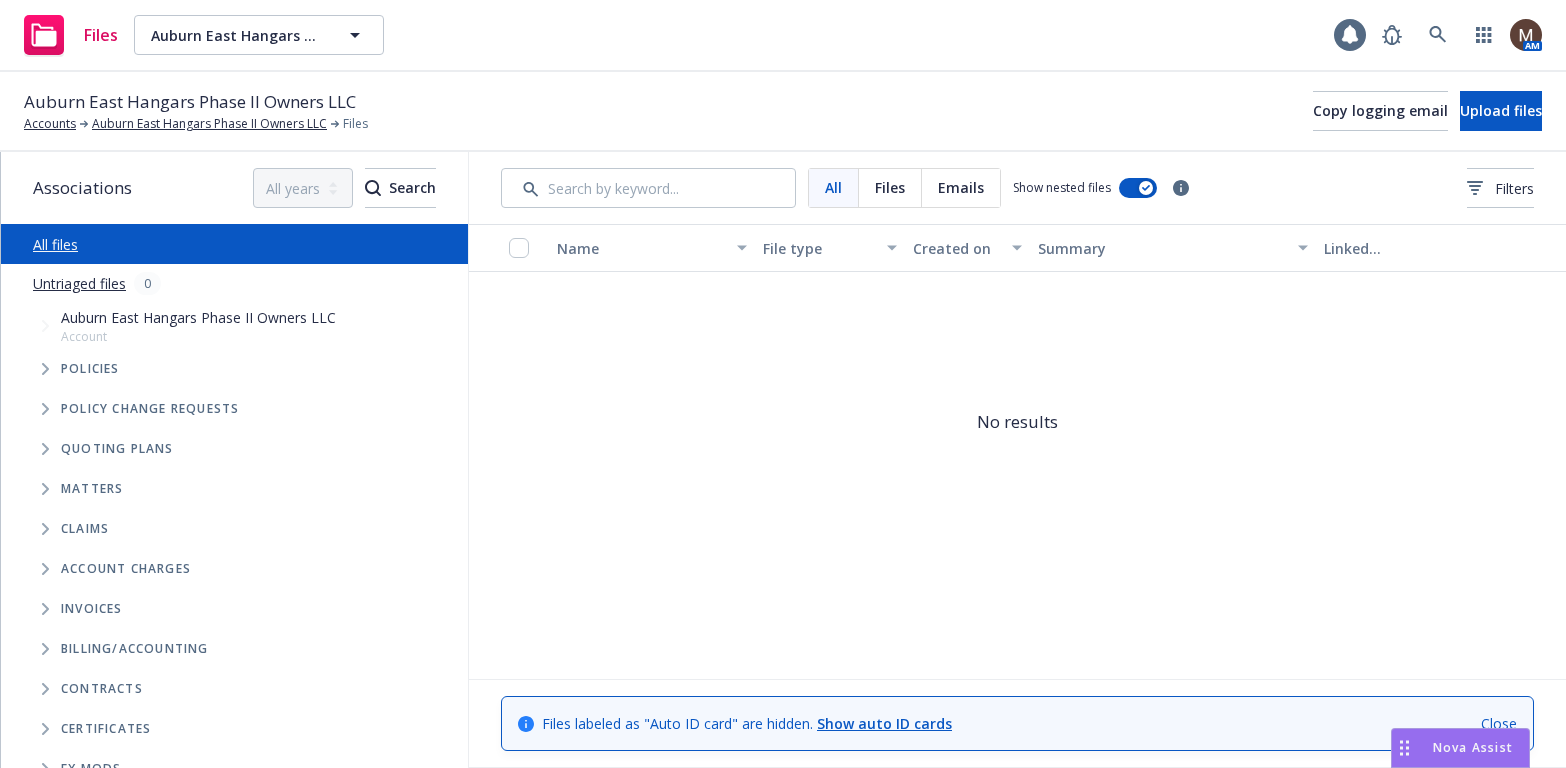 scroll, scrollTop: 0, scrollLeft: 0, axis: both 